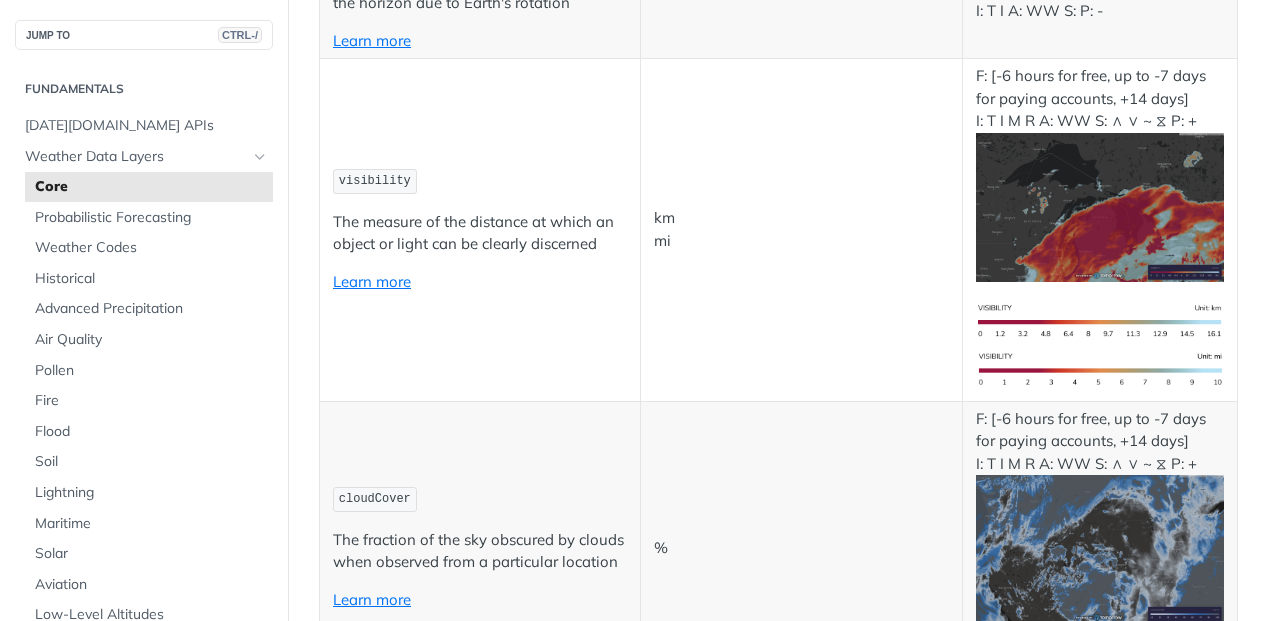 scroll, scrollTop: 7038, scrollLeft: 0, axis: vertical 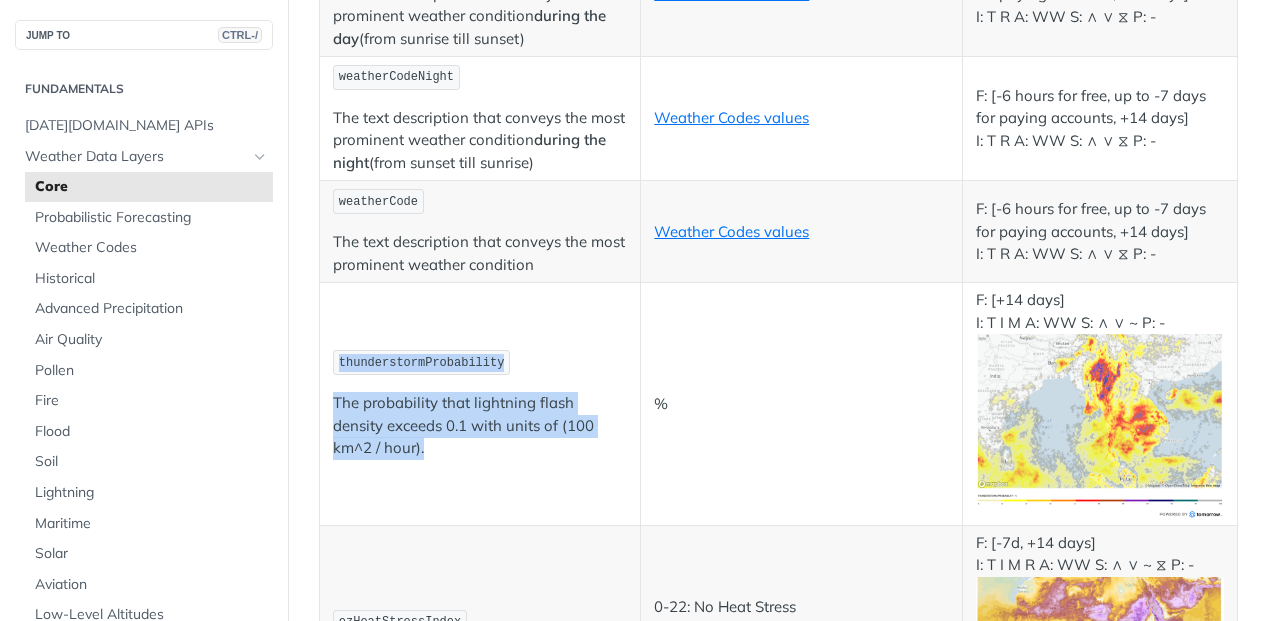 drag, startPoint x: 389, startPoint y: 482, endPoint x: 332, endPoint y: 377, distance: 119.47385 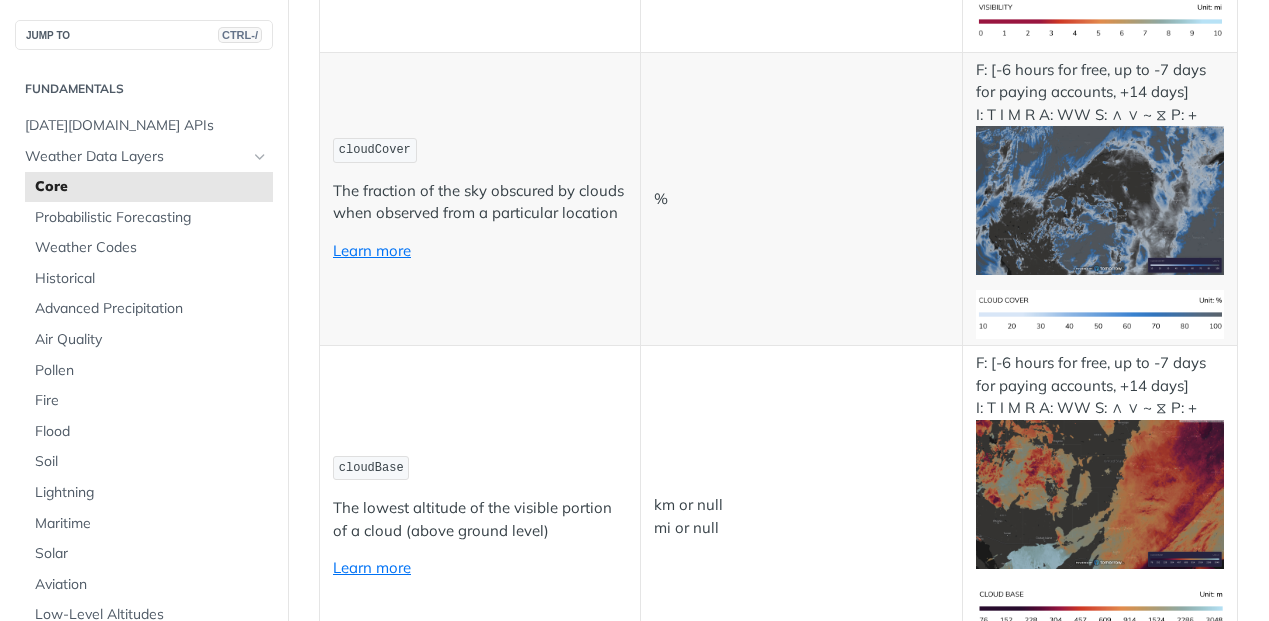 scroll, scrollTop: 7288, scrollLeft: 0, axis: vertical 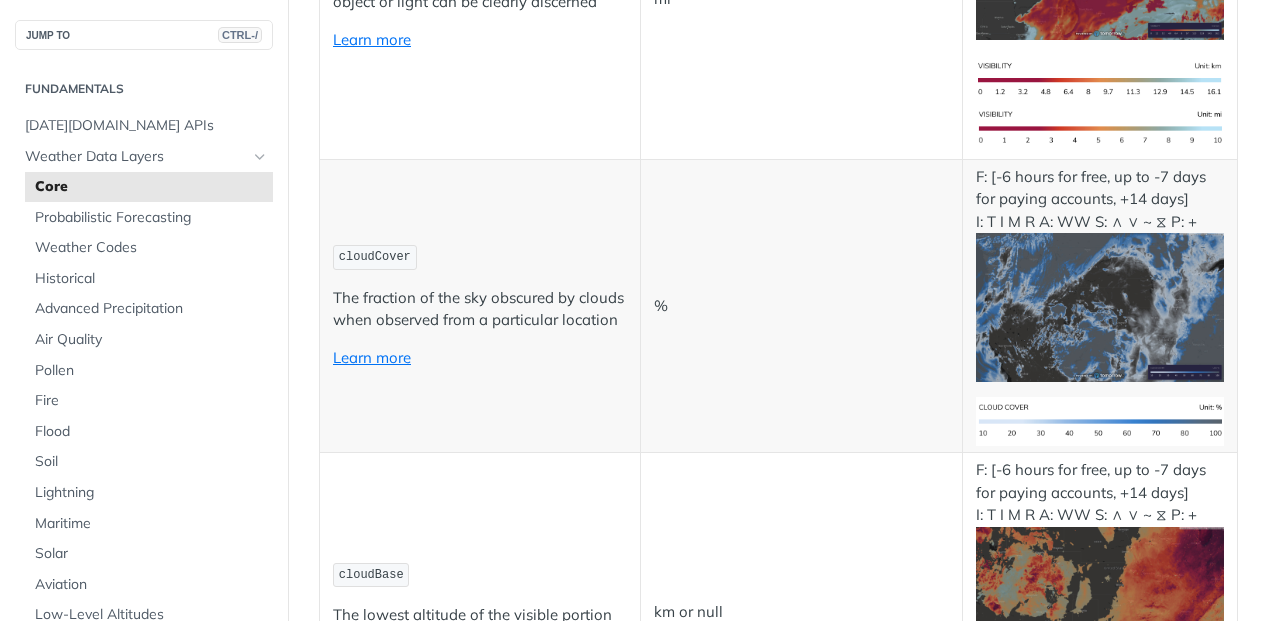 click on "cloudCover" at bounding box center [375, 257] 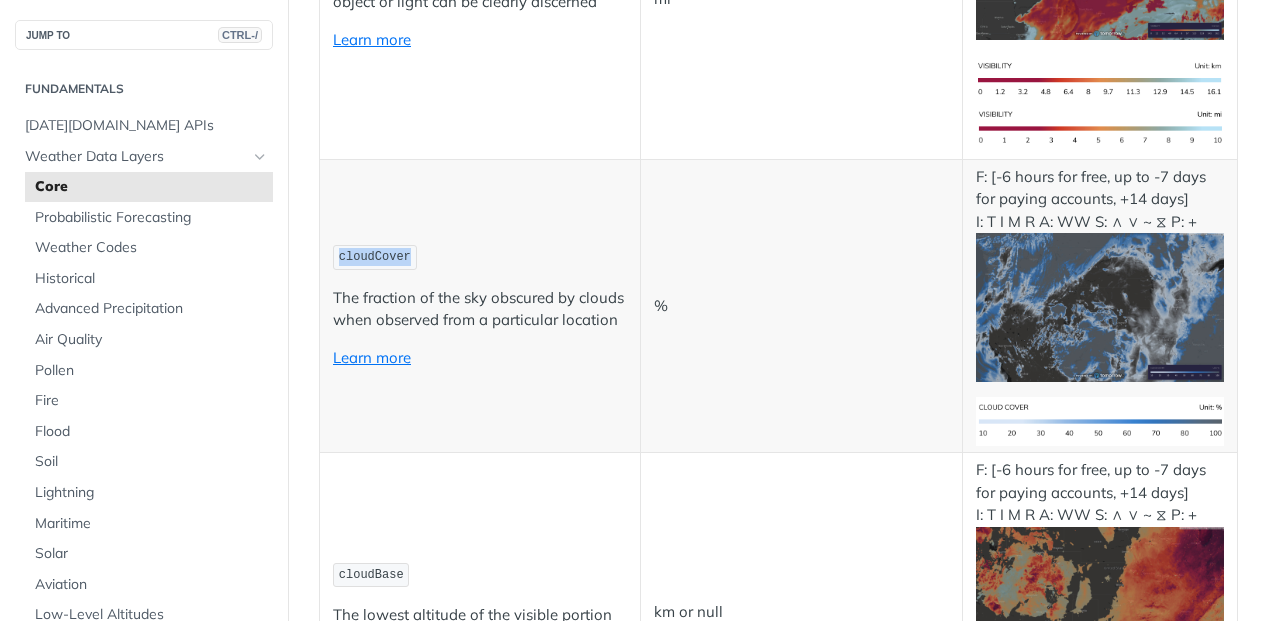 drag, startPoint x: 409, startPoint y: 256, endPoint x: 333, endPoint y: 257, distance: 76.00658 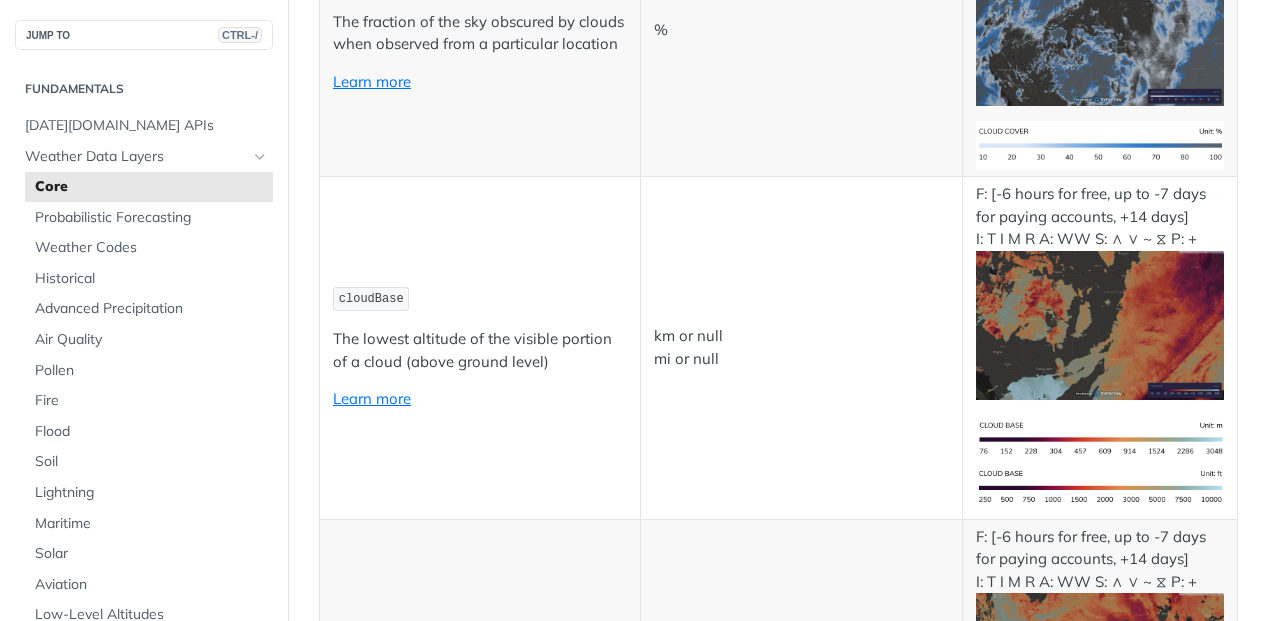 scroll, scrollTop: 7288, scrollLeft: 0, axis: vertical 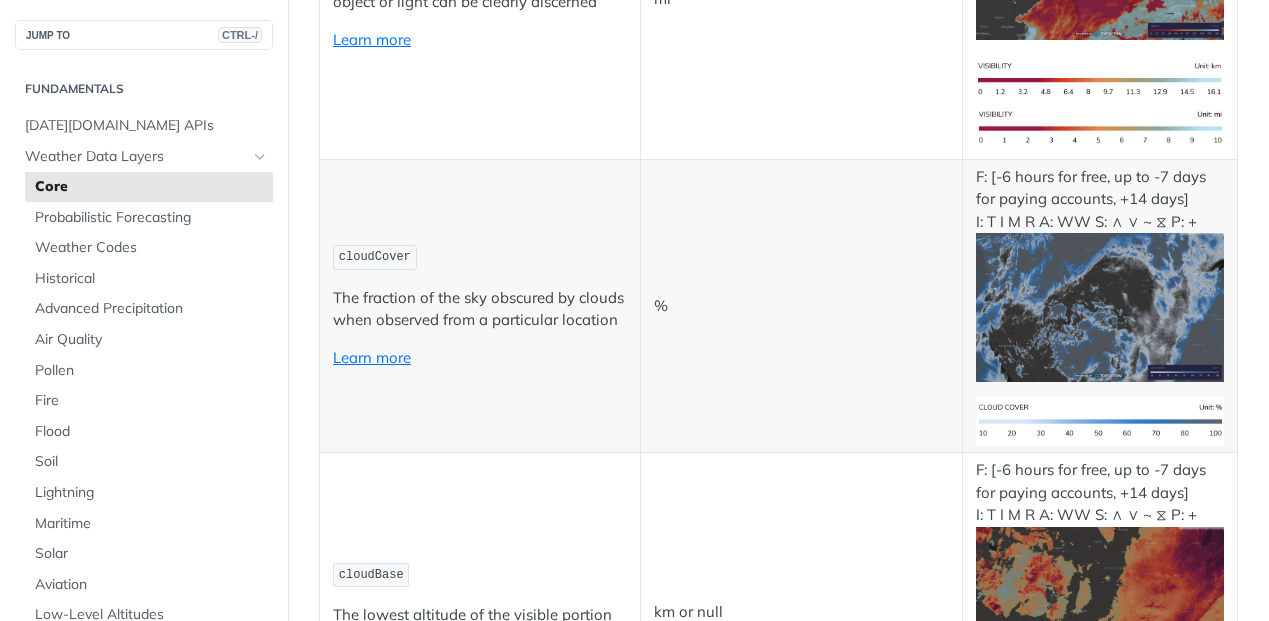 click on "cloudCover" at bounding box center [480, 257] 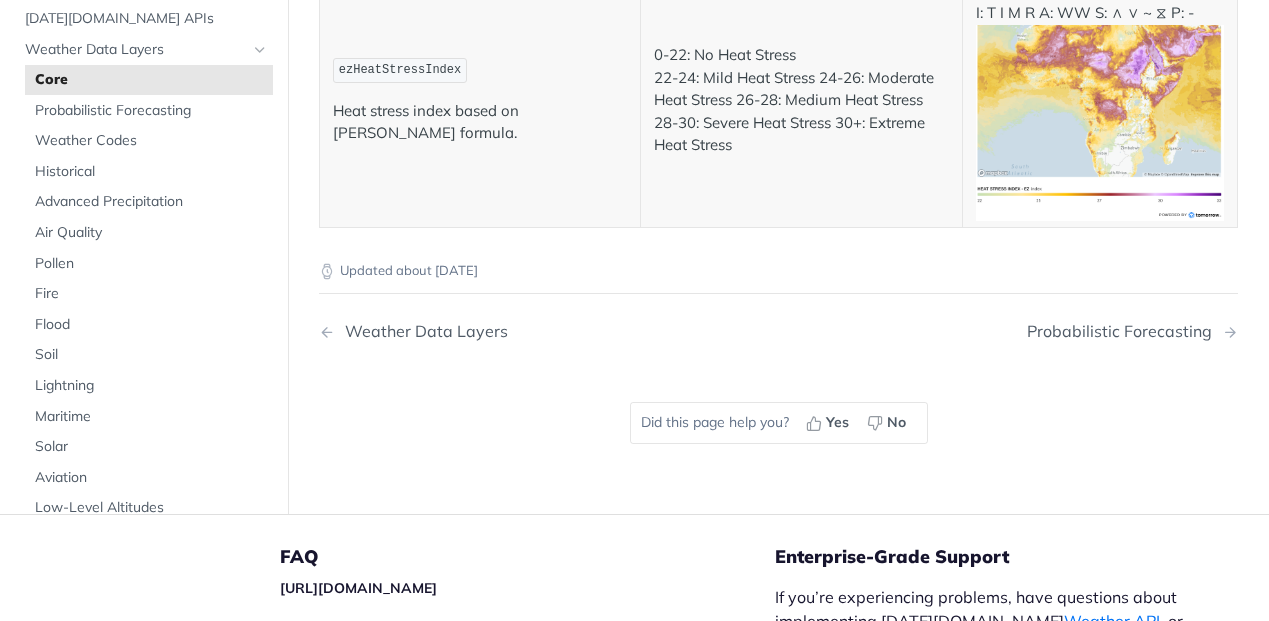 scroll, scrollTop: 10462, scrollLeft: 0, axis: vertical 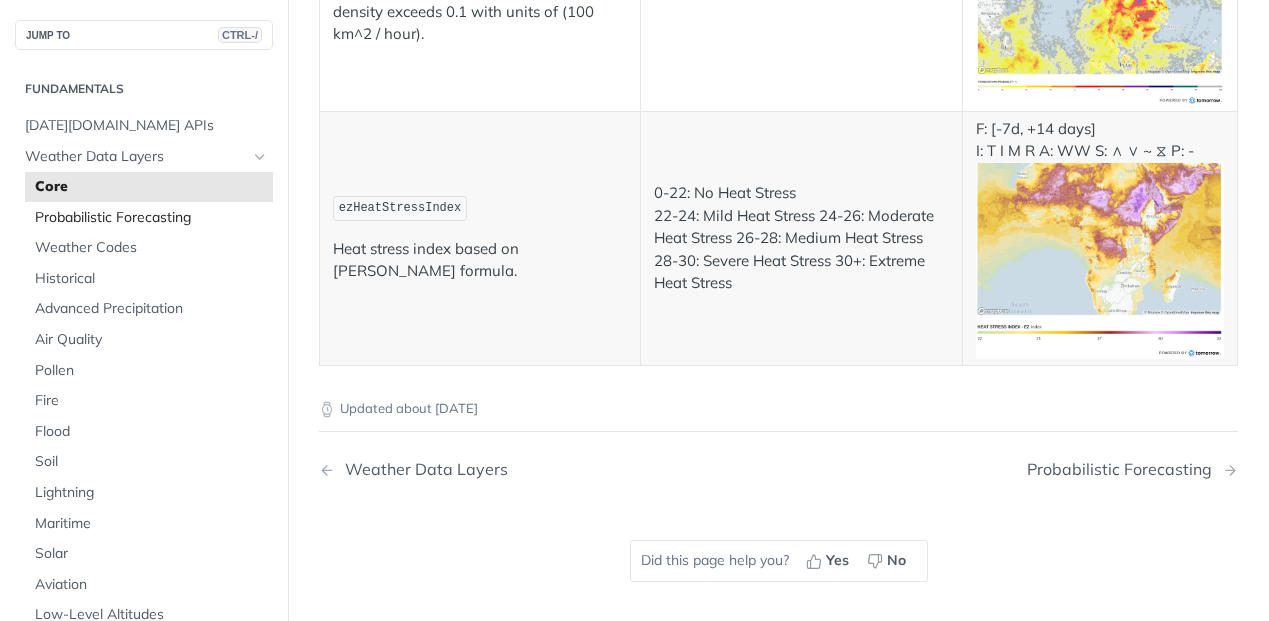 click on "Probabilistic Forecasting" at bounding box center [151, 218] 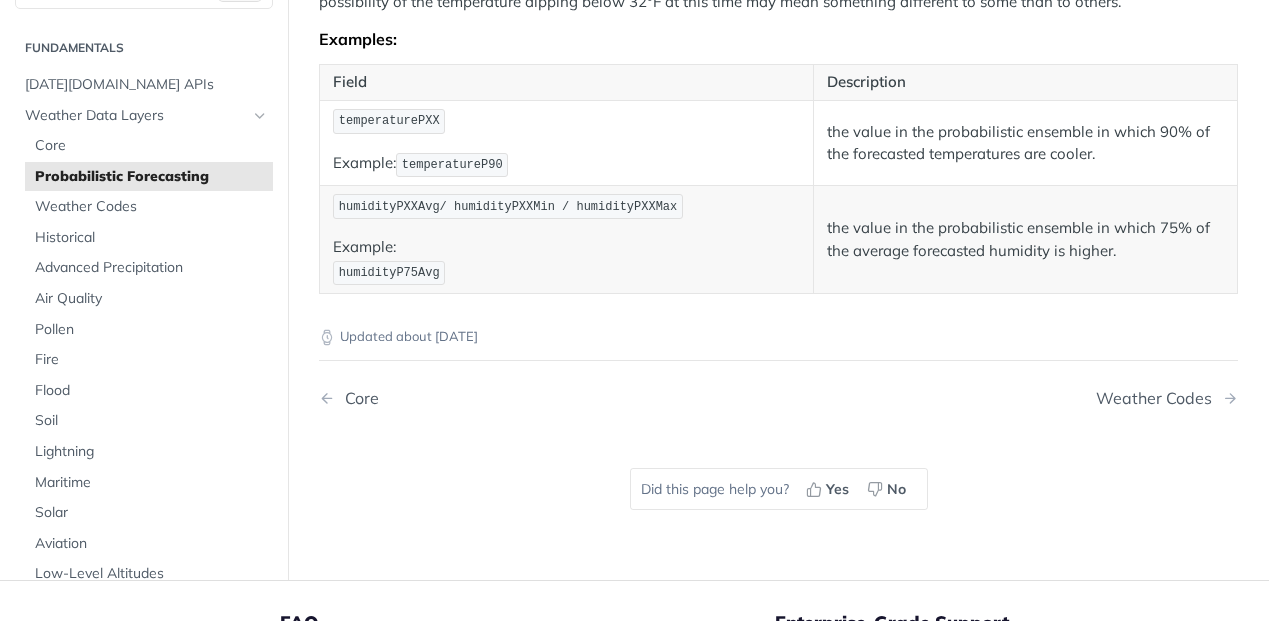 scroll, scrollTop: 690, scrollLeft: 0, axis: vertical 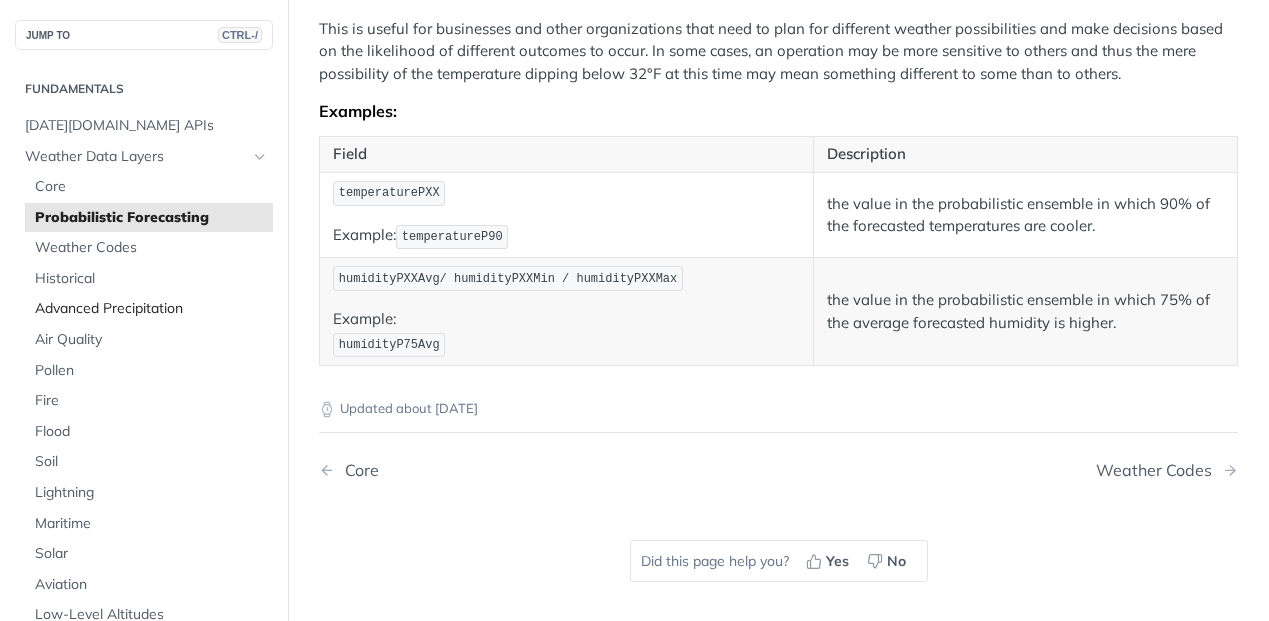 click on "Advanced Precipitation" at bounding box center (151, 309) 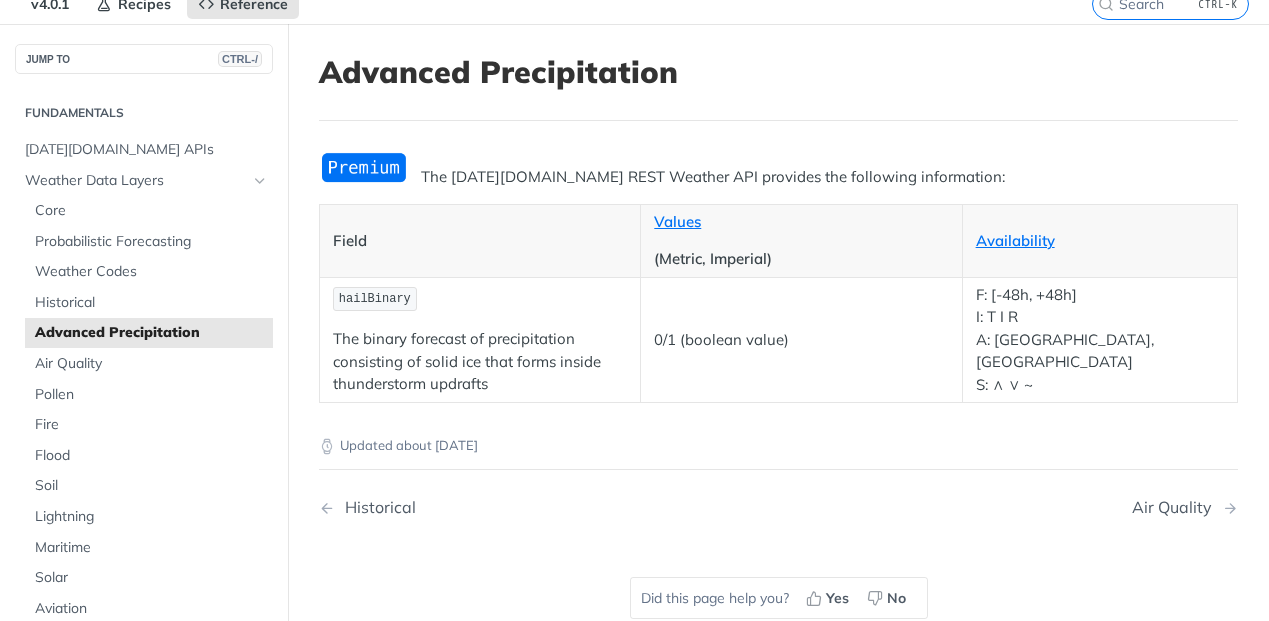 scroll, scrollTop: 138, scrollLeft: 0, axis: vertical 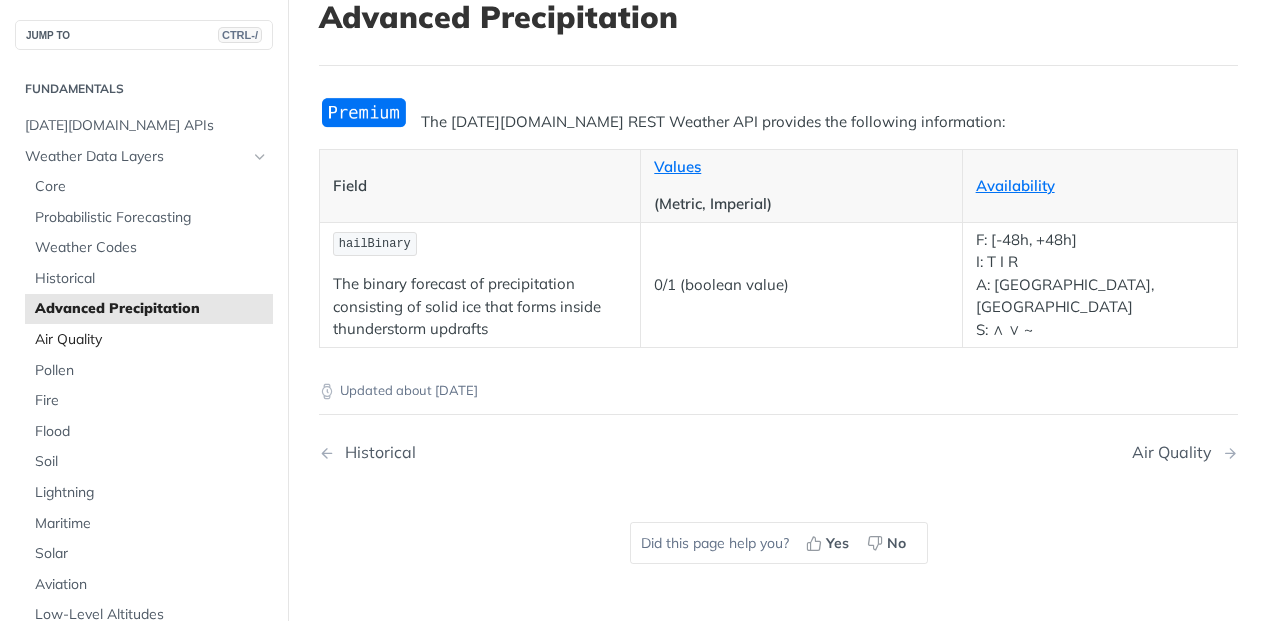click on "Air Quality" at bounding box center (151, 340) 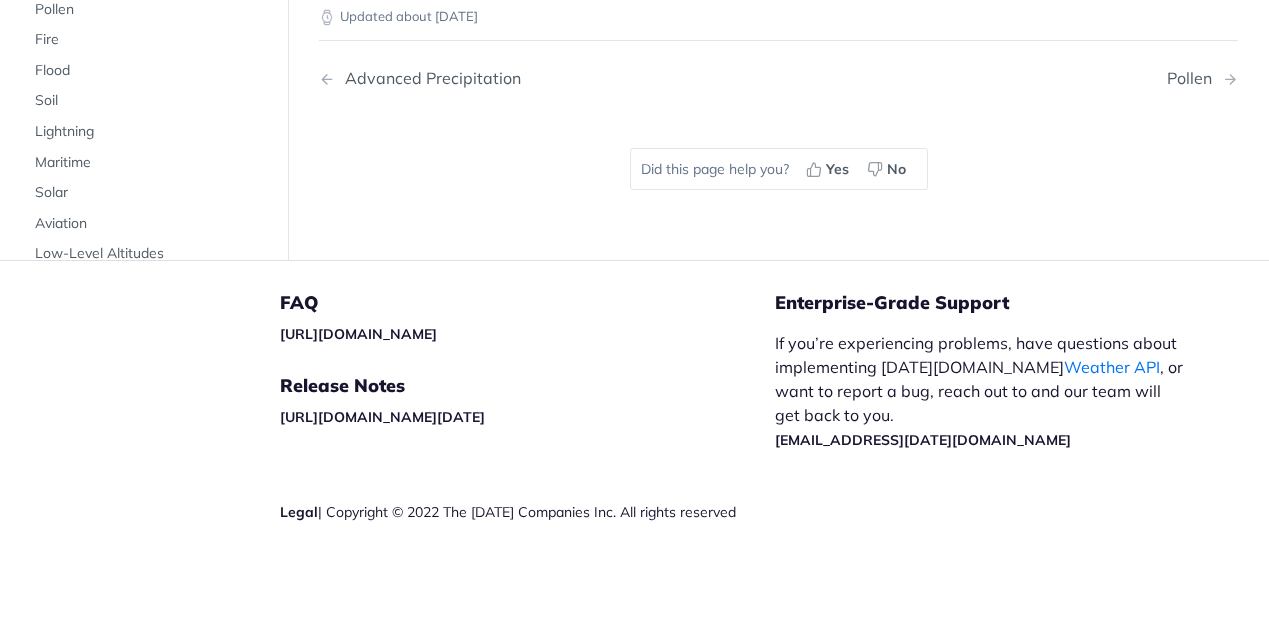 scroll, scrollTop: 3312, scrollLeft: 0, axis: vertical 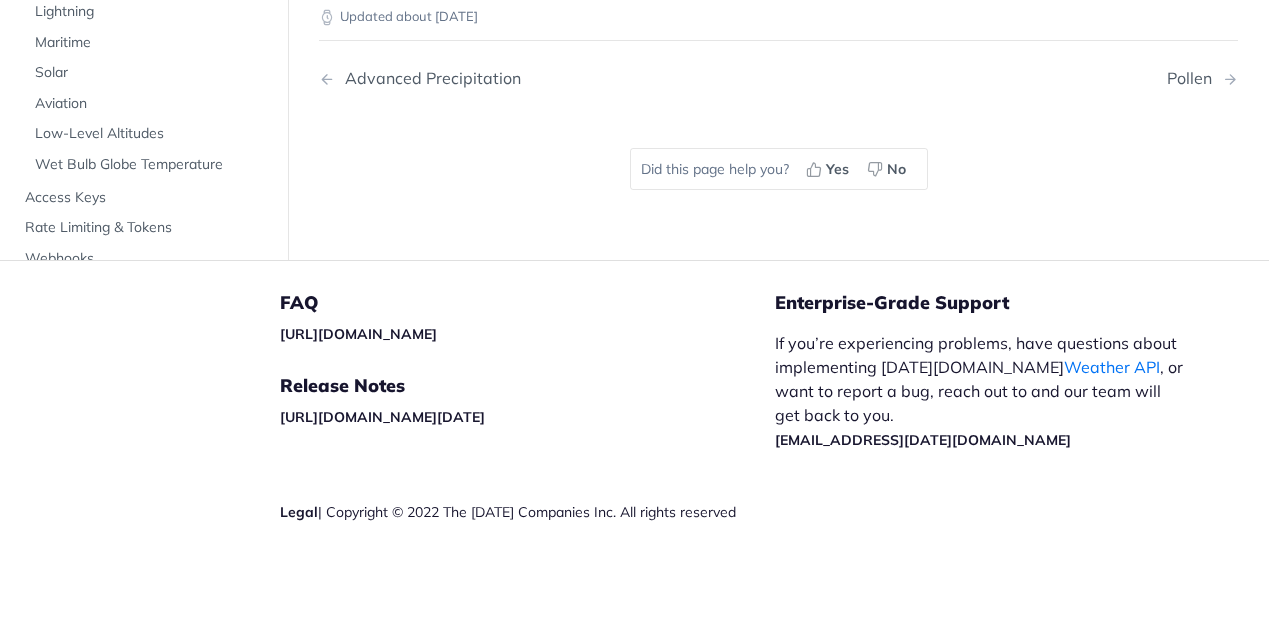 click on "Fire" at bounding box center (151, -80) 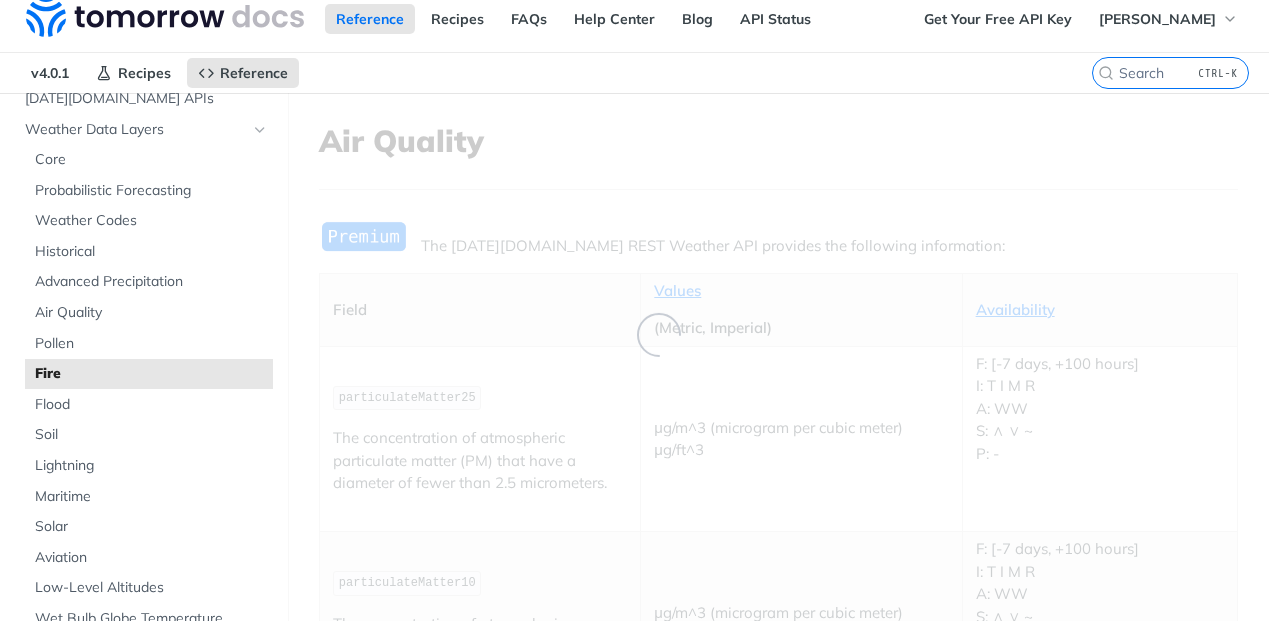 scroll, scrollTop: 0, scrollLeft: 0, axis: both 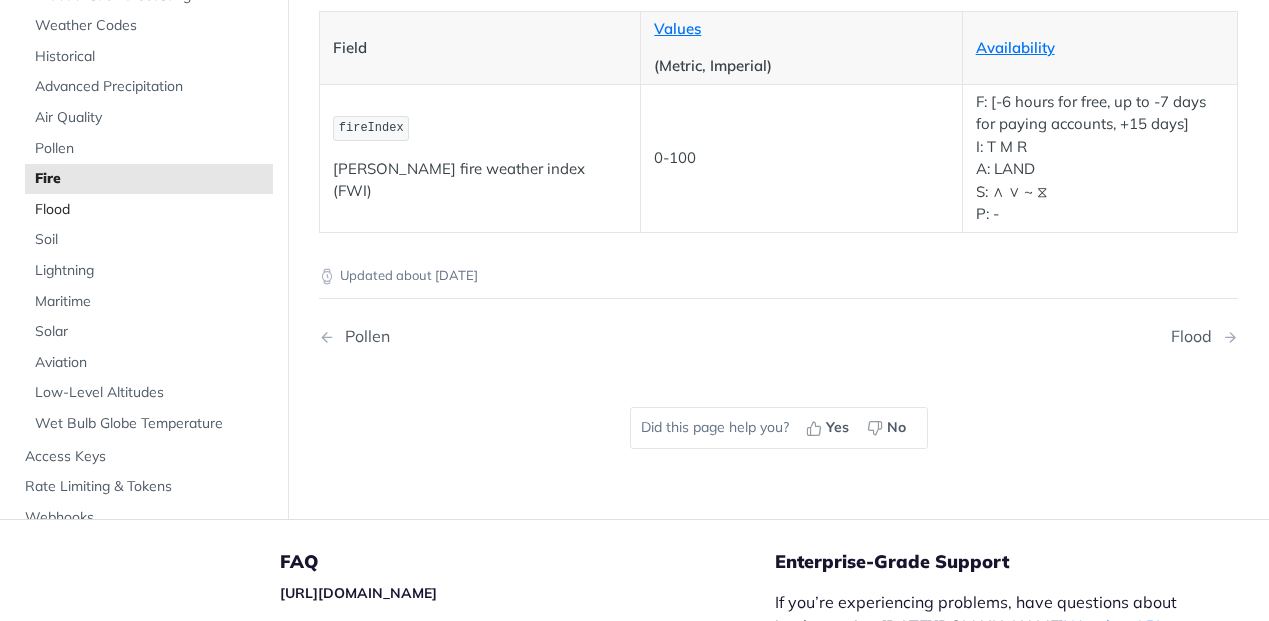 click on "Flood" at bounding box center (151, 210) 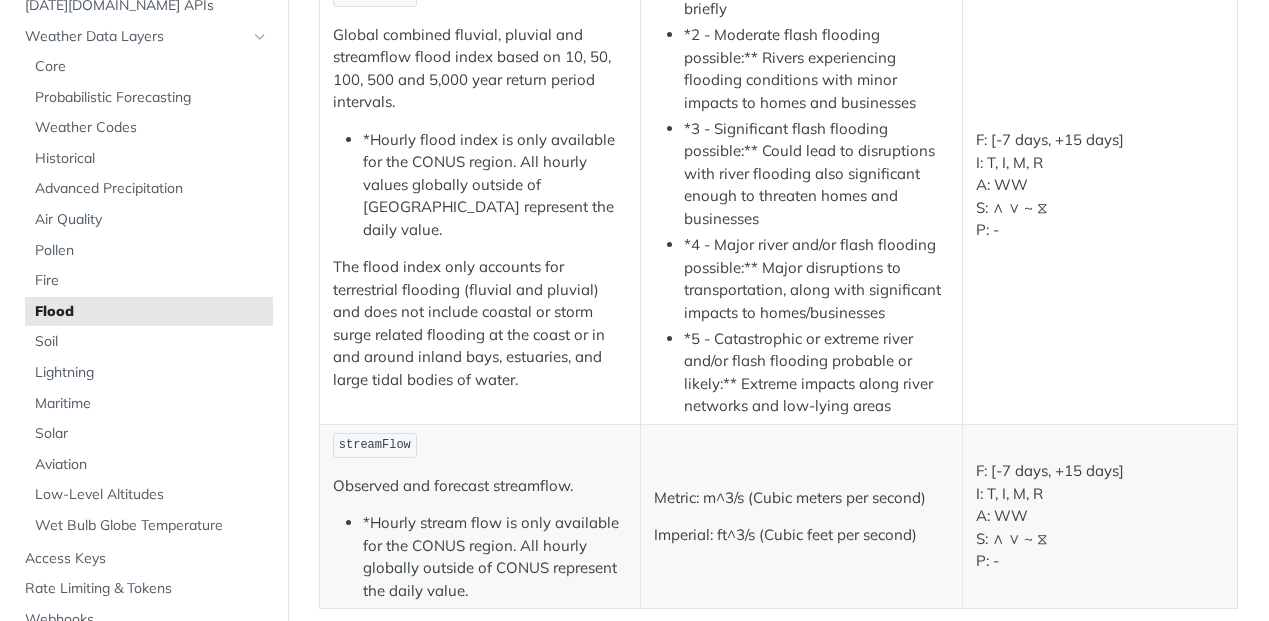 scroll, scrollTop: 828, scrollLeft: 0, axis: vertical 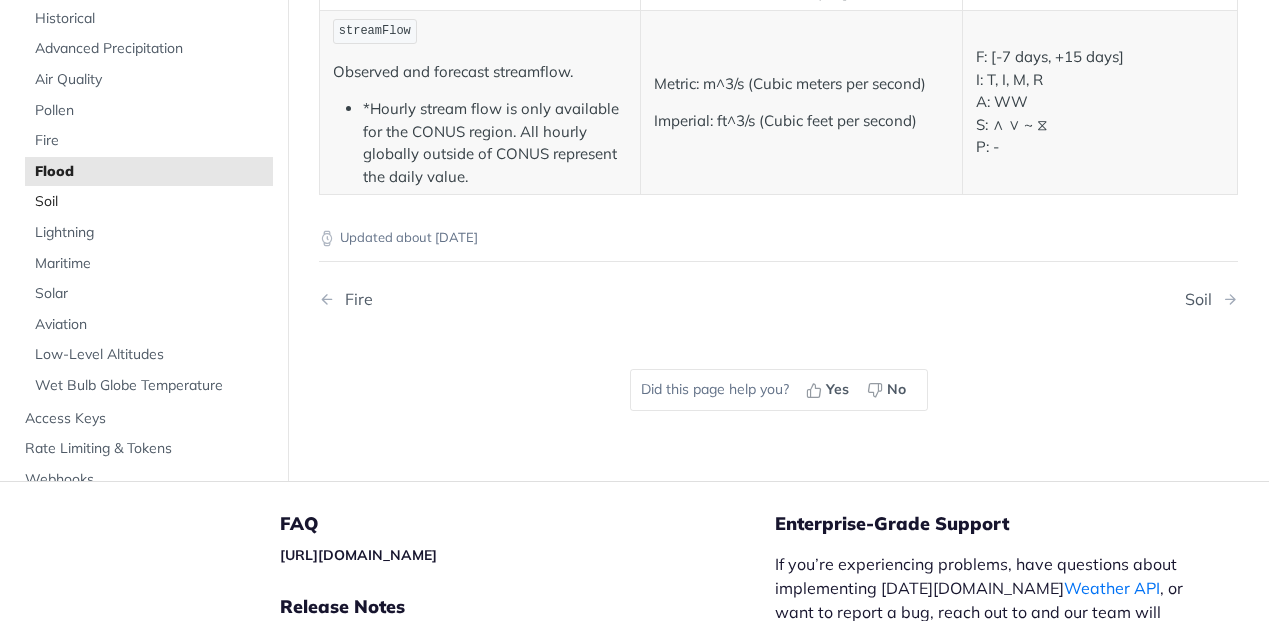 click on "Soil" at bounding box center [151, 202] 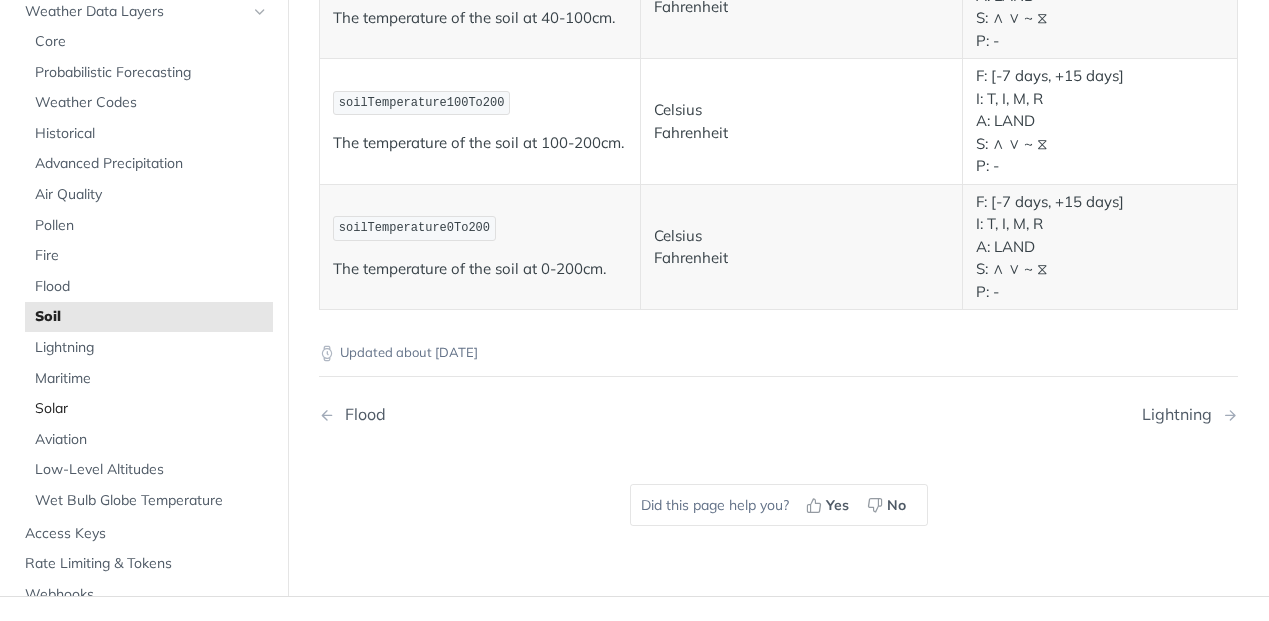scroll, scrollTop: 1345, scrollLeft: 0, axis: vertical 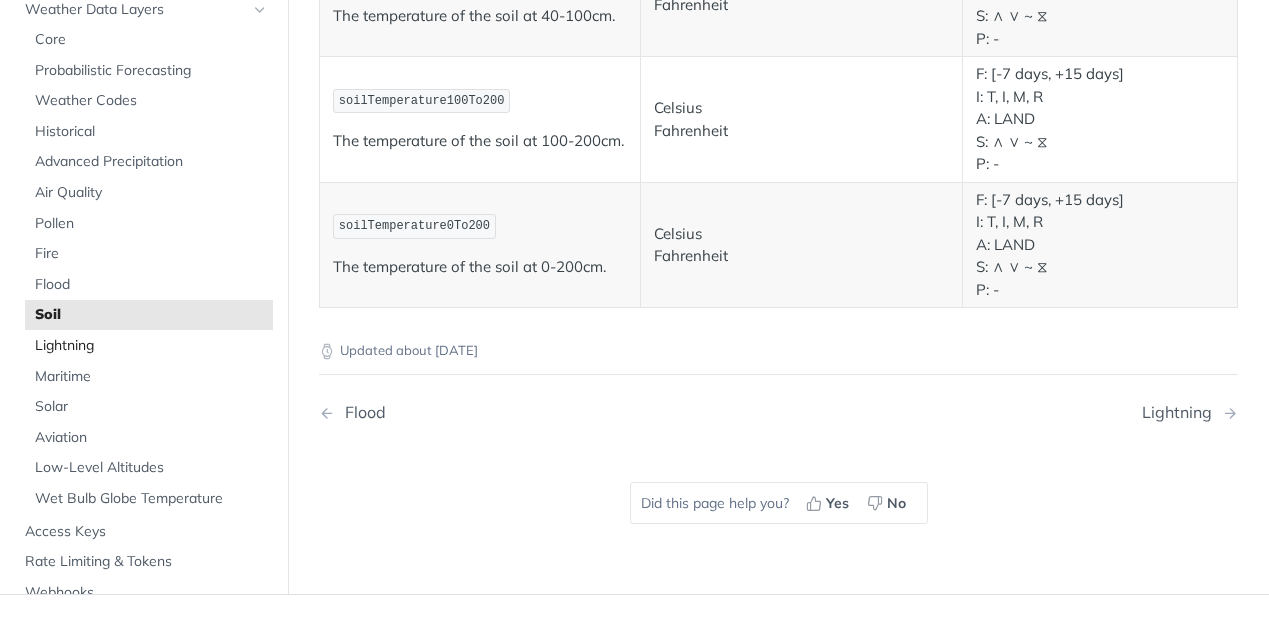 click on "Lightning" at bounding box center (151, 346) 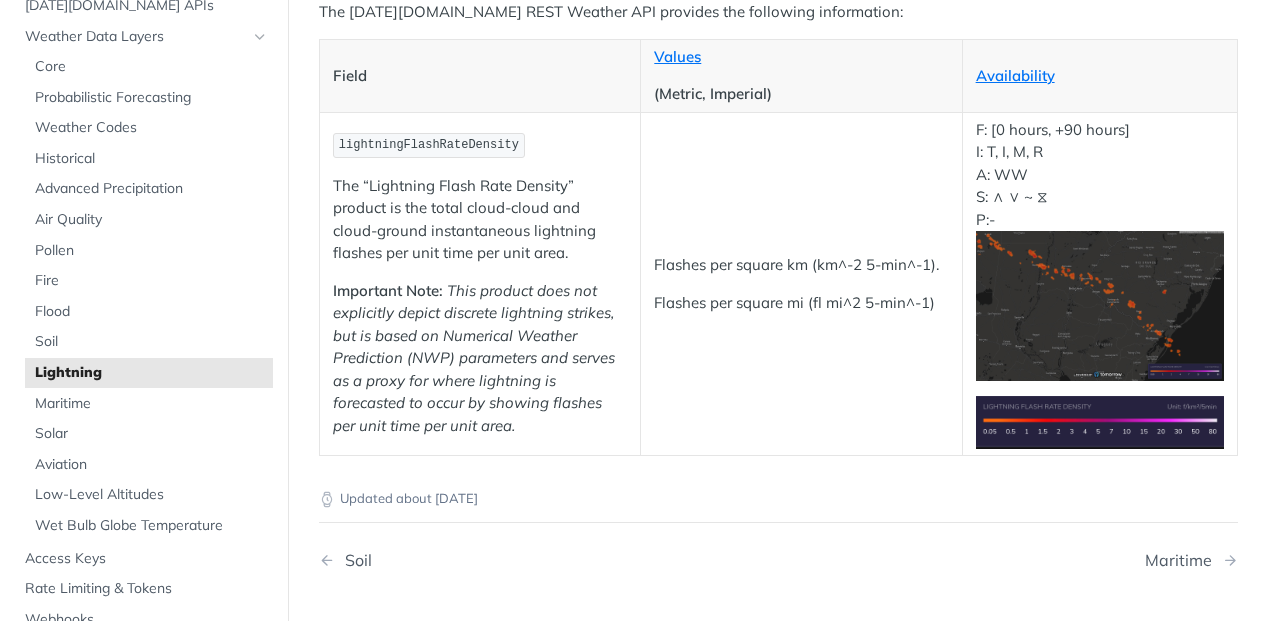 scroll, scrollTop: 276, scrollLeft: 0, axis: vertical 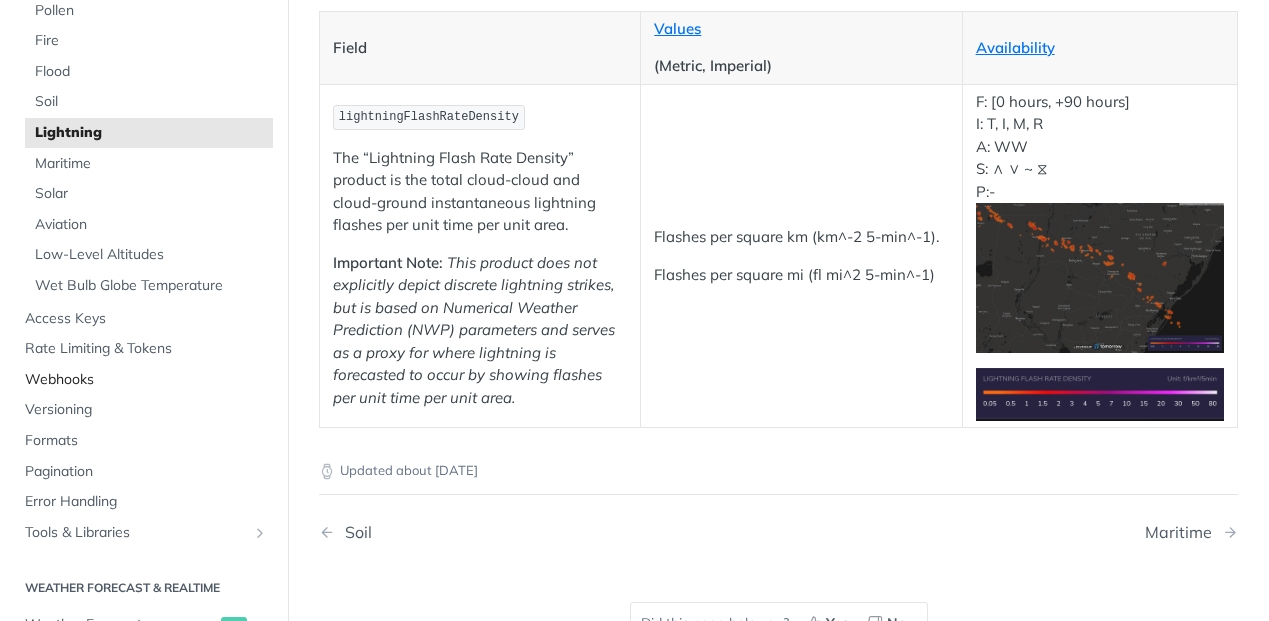 click on "Webhooks" at bounding box center (146, 380) 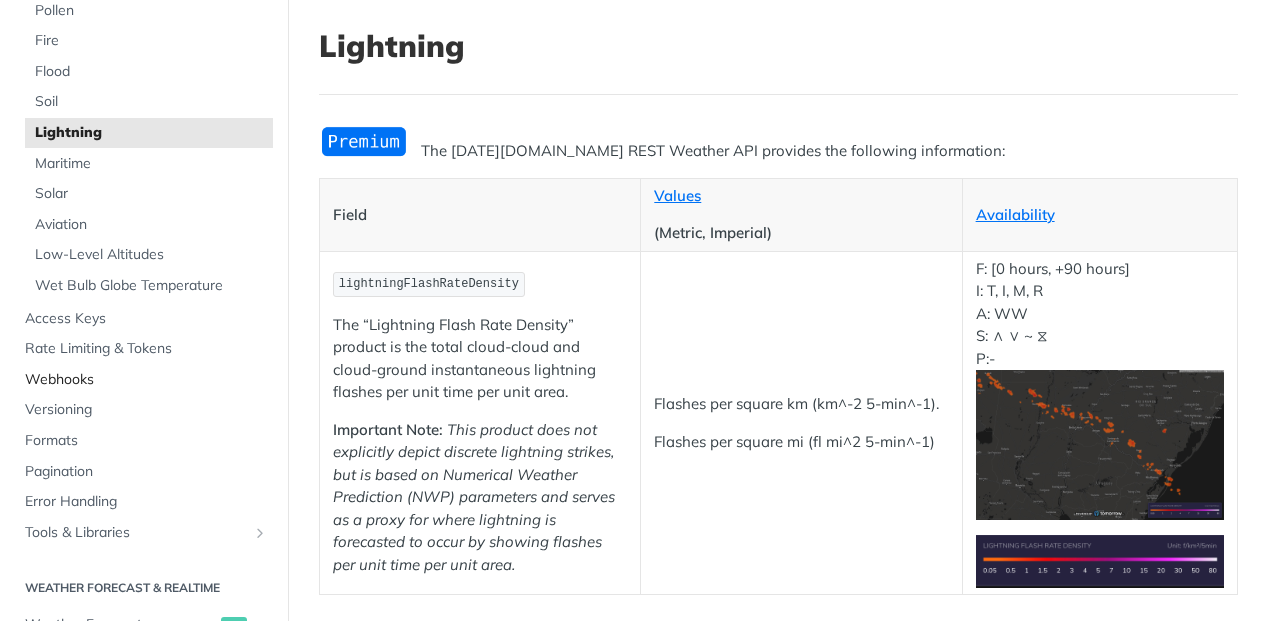 scroll, scrollTop: 0, scrollLeft: 0, axis: both 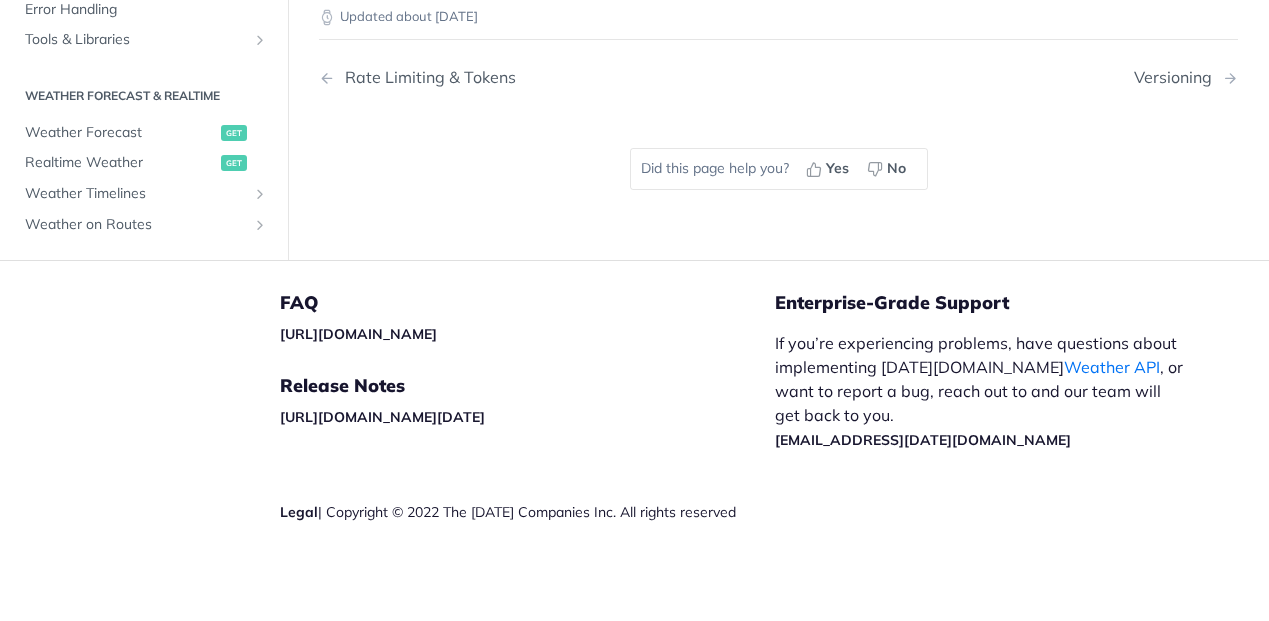 click on "Rate Limiting & Tokens" at bounding box center [146, -144] 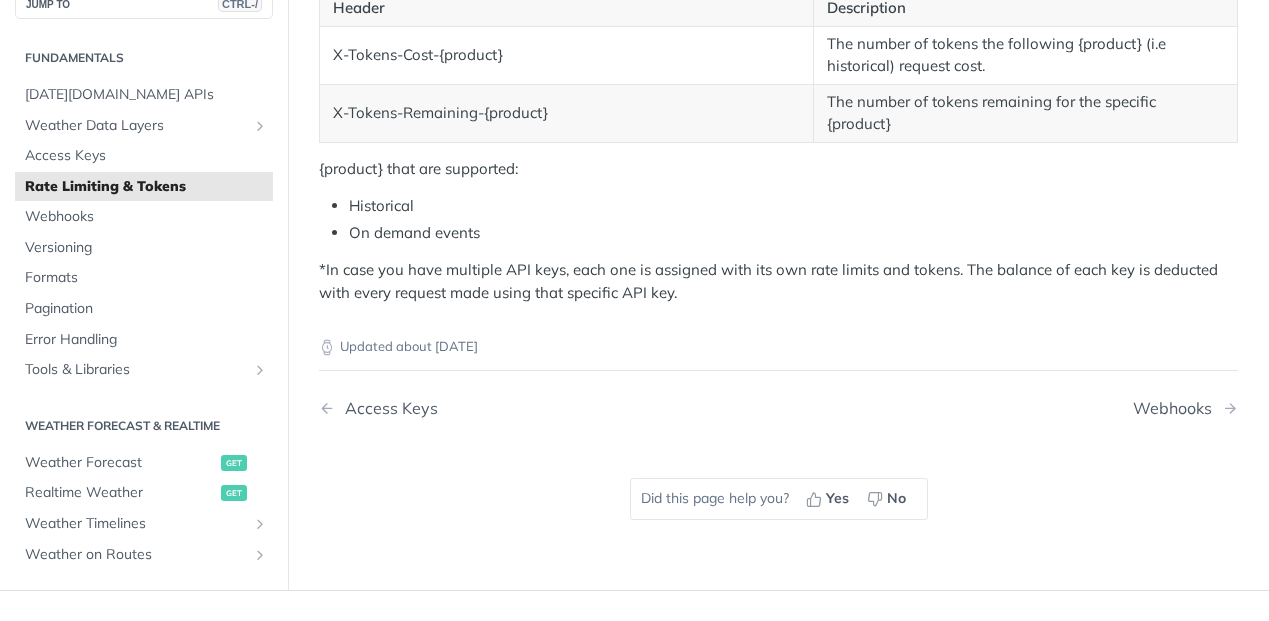 scroll, scrollTop: 828, scrollLeft: 0, axis: vertical 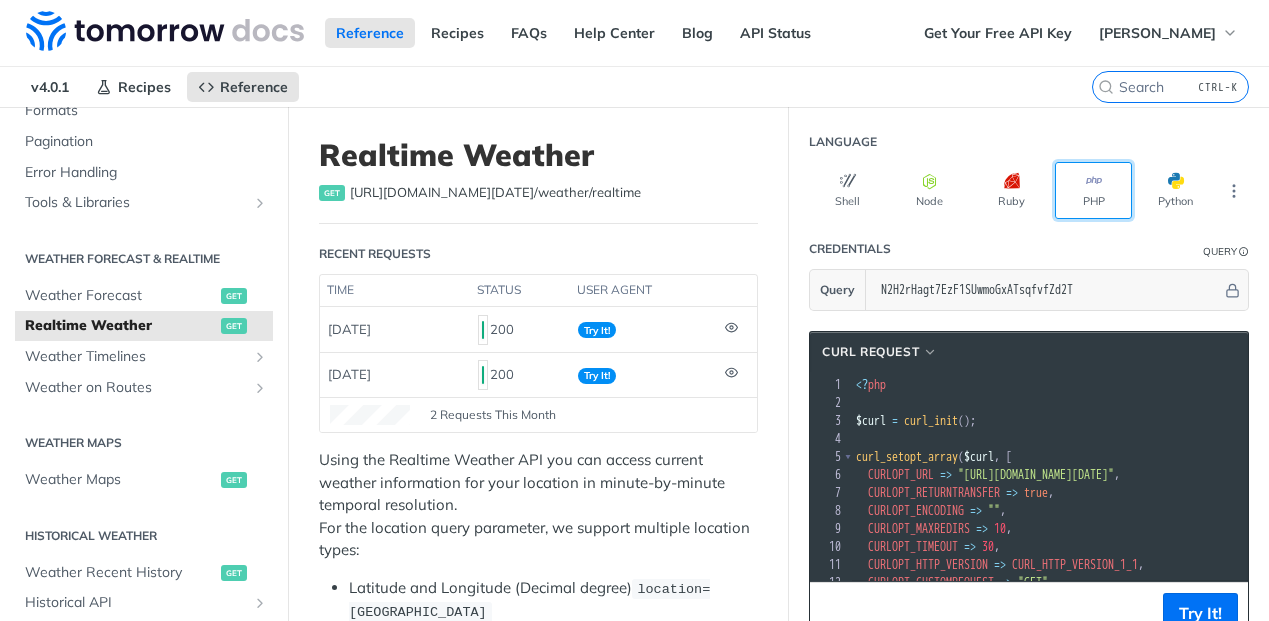 click on "PHP" at bounding box center (1093, 190) 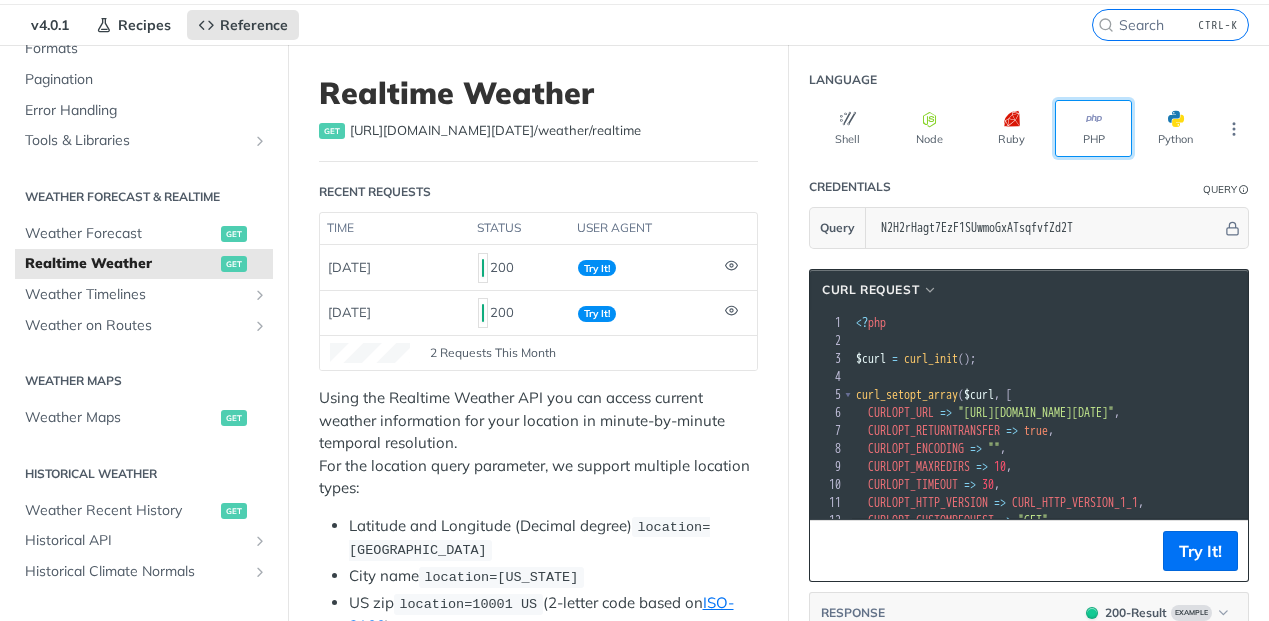 scroll, scrollTop: 138, scrollLeft: 0, axis: vertical 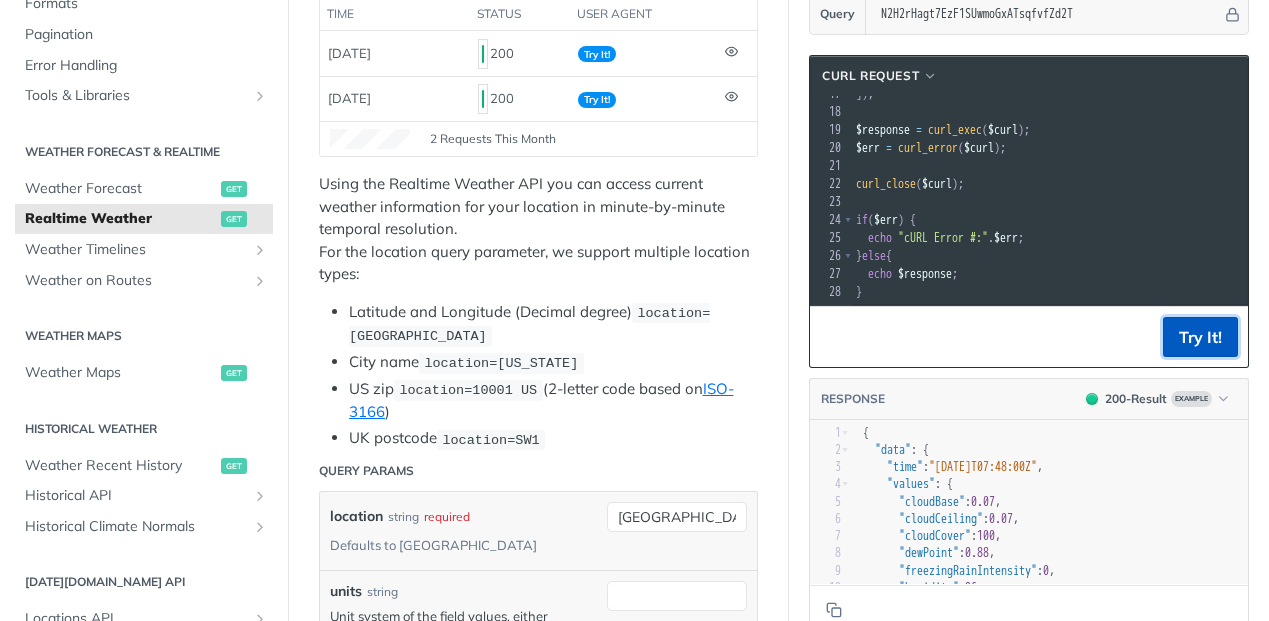 click on "Try It!" at bounding box center (1200, 337) 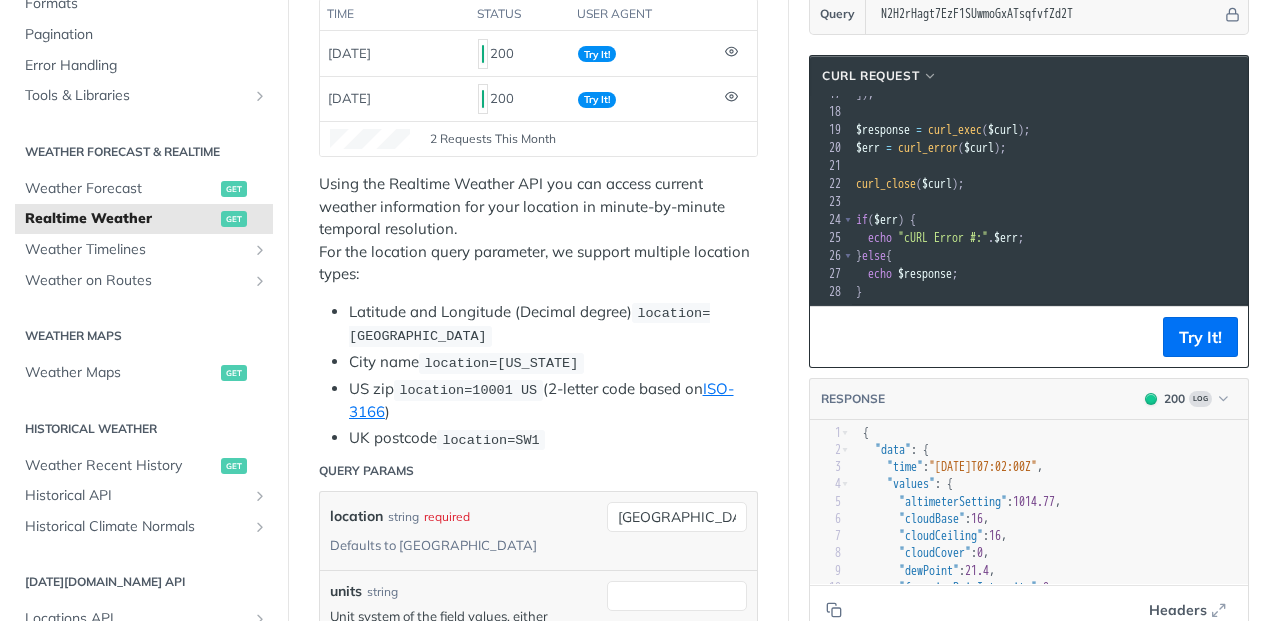 scroll, scrollTop: 90, scrollLeft: 0, axis: vertical 